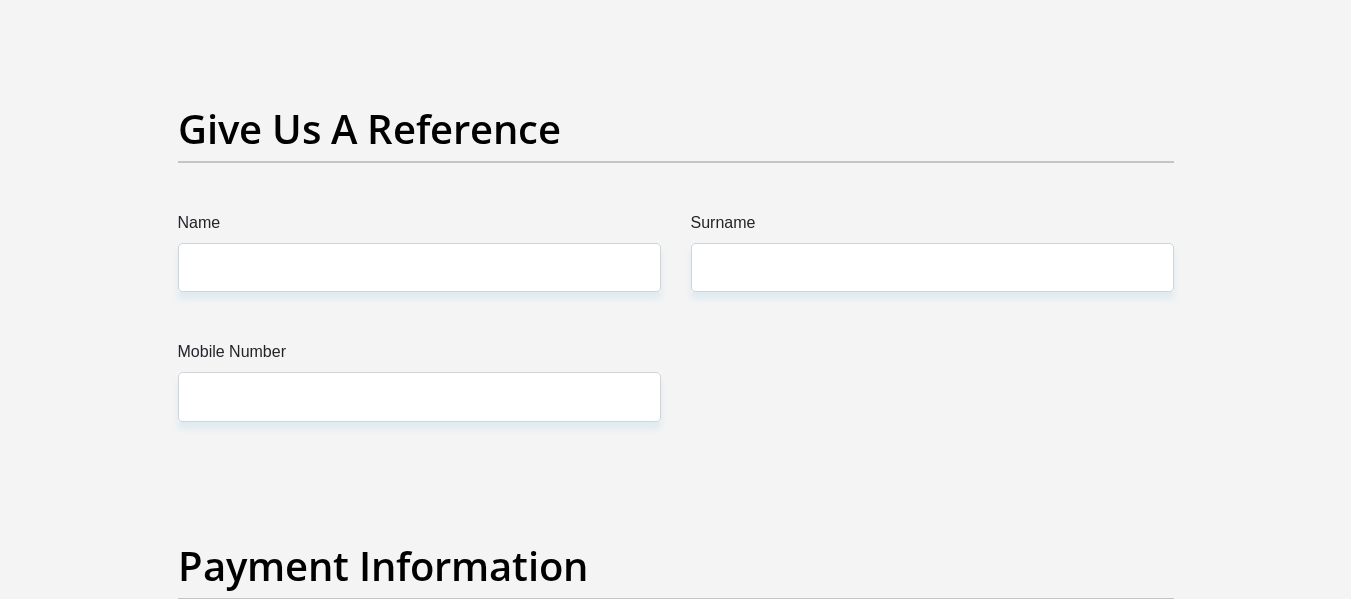 scroll, scrollTop: 3776, scrollLeft: 0, axis: vertical 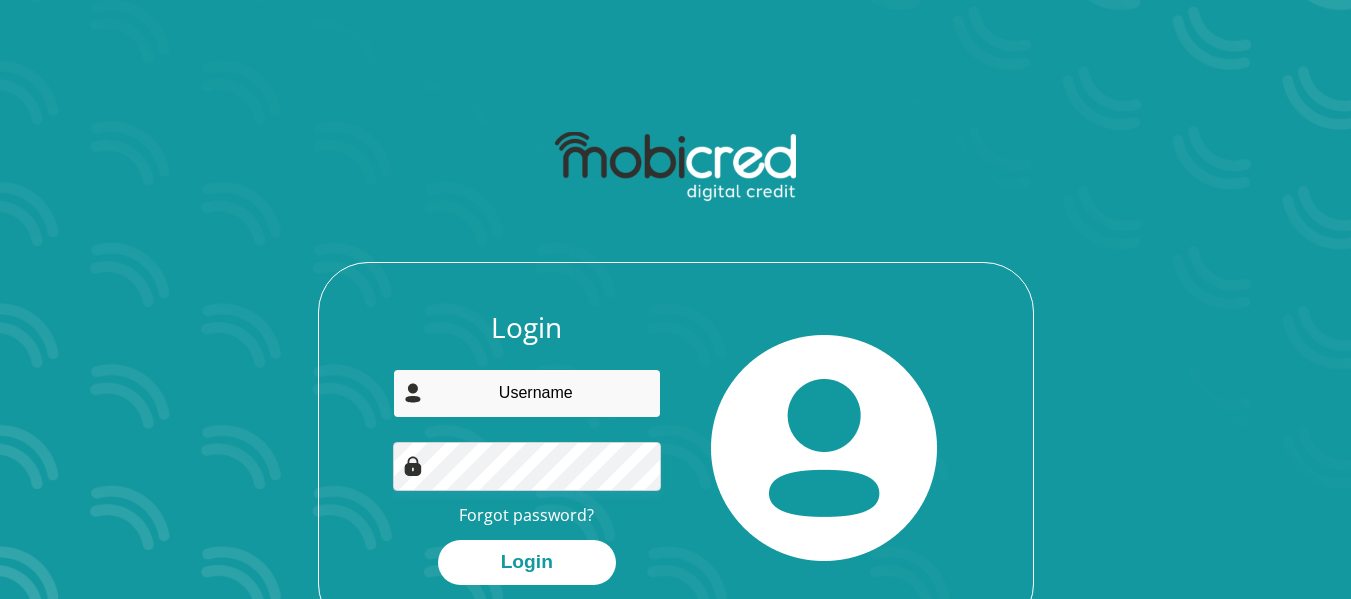 click at bounding box center [527, 393] 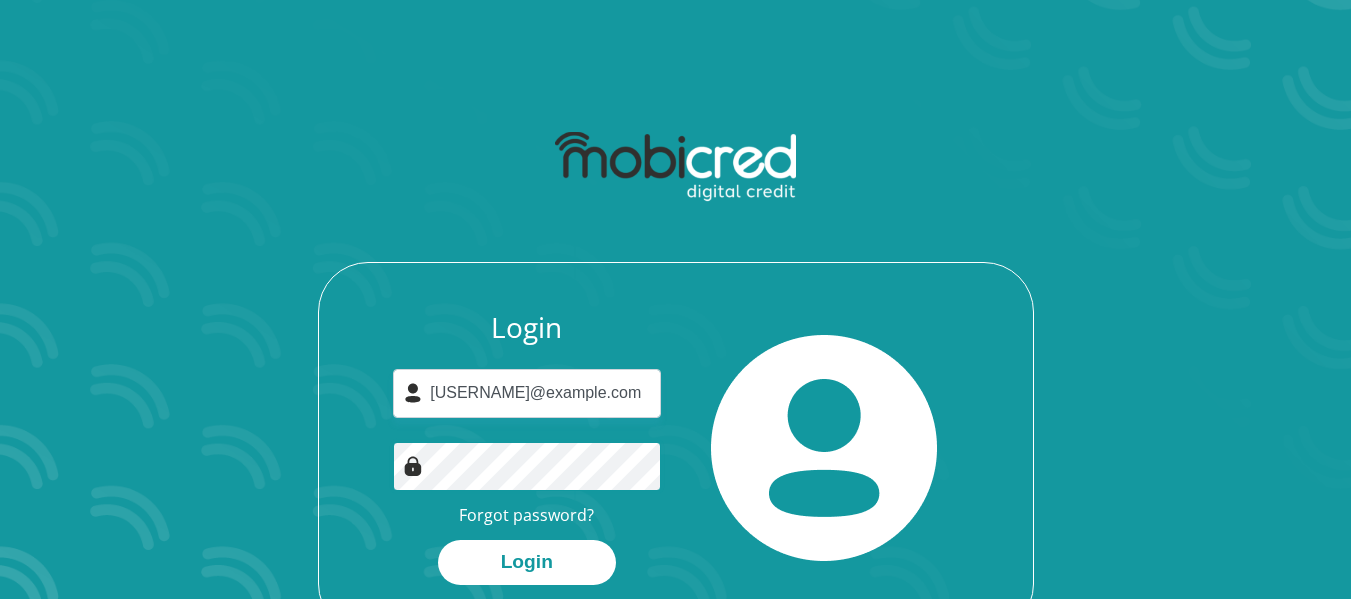 scroll, scrollTop: 100, scrollLeft: 0, axis: vertical 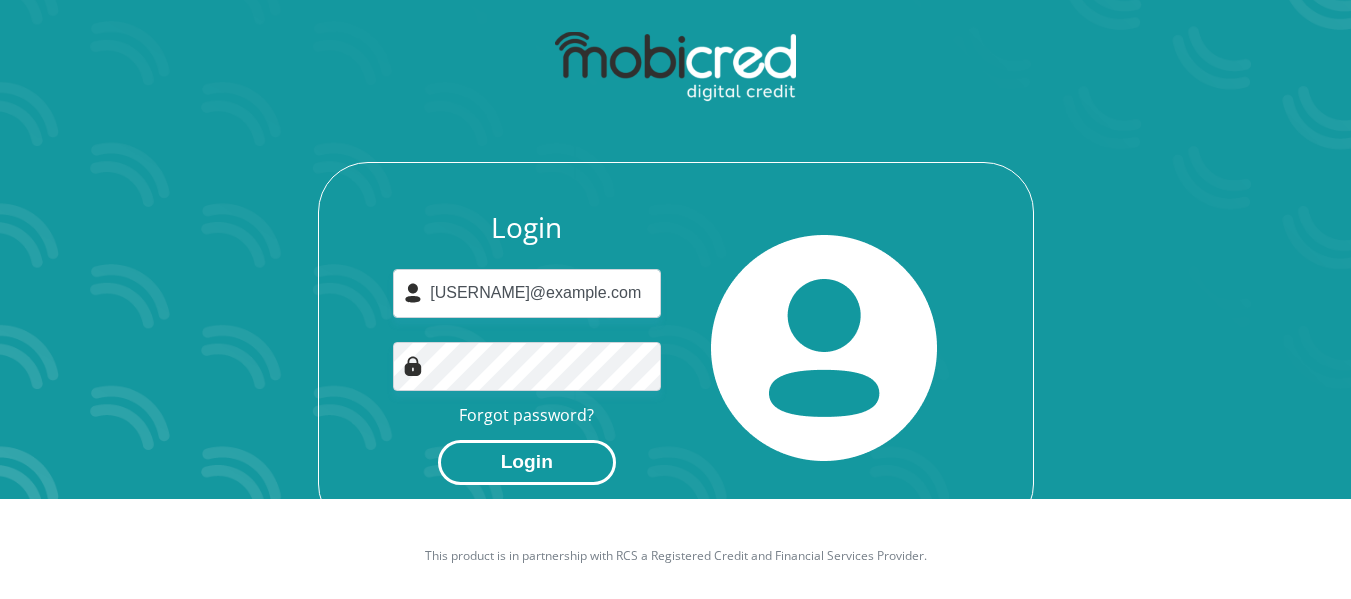 click on "Login" at bounding box center (527, 462) 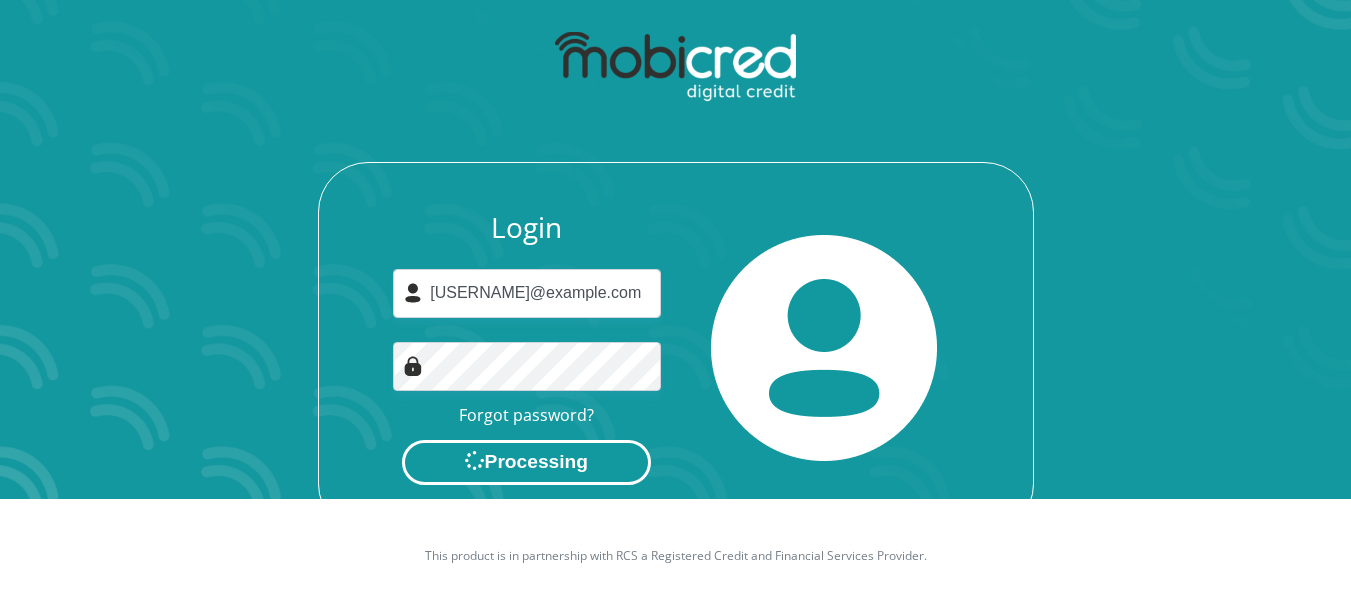 scroll, scrollTop: 0, scrollLeft: 0, axis: both 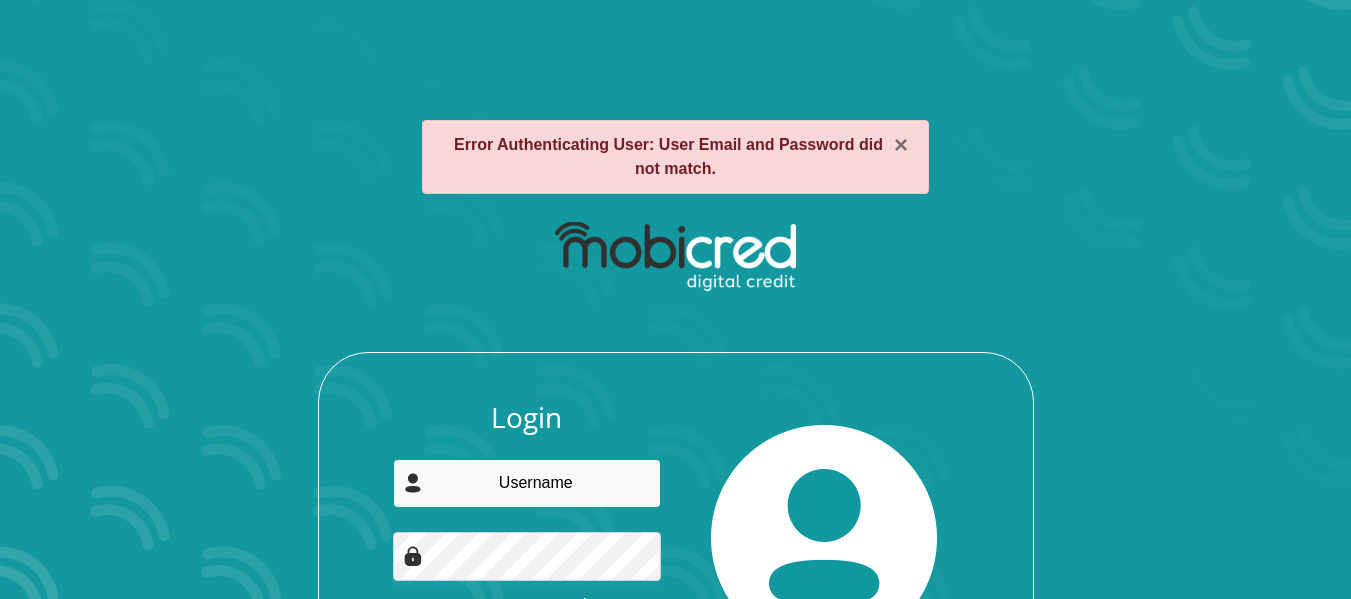 click at bounding box center (527, 483) 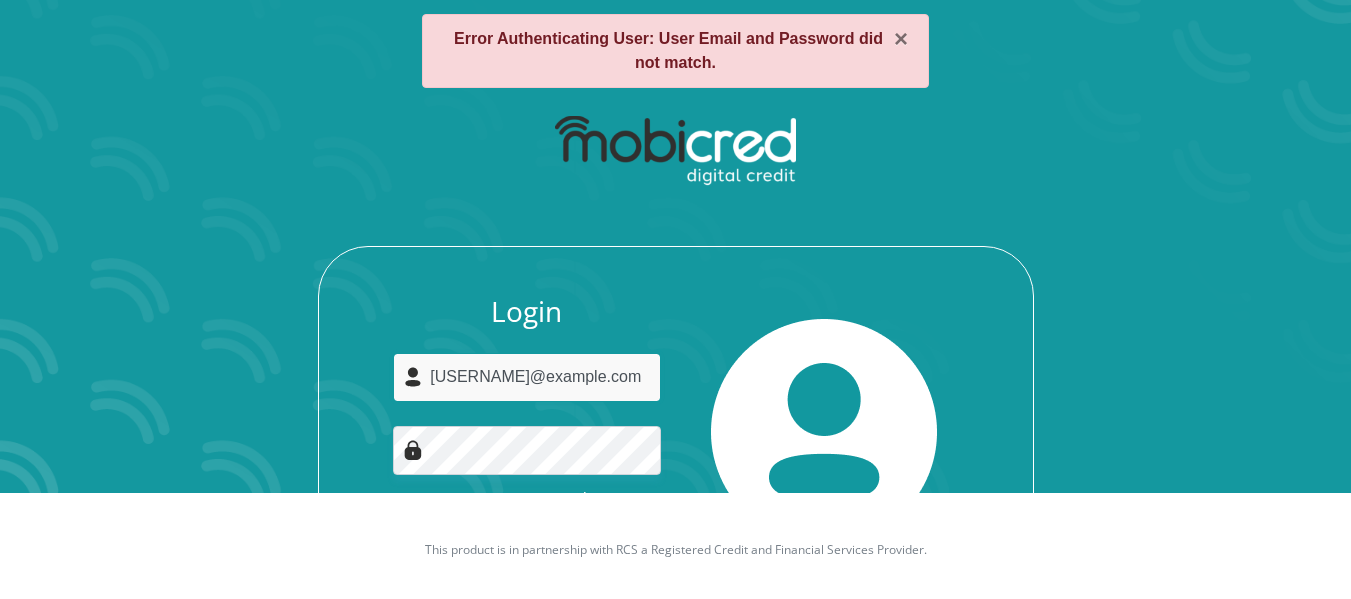 scroll, scrollTop: 0, scrollLeft: 0, axis: both 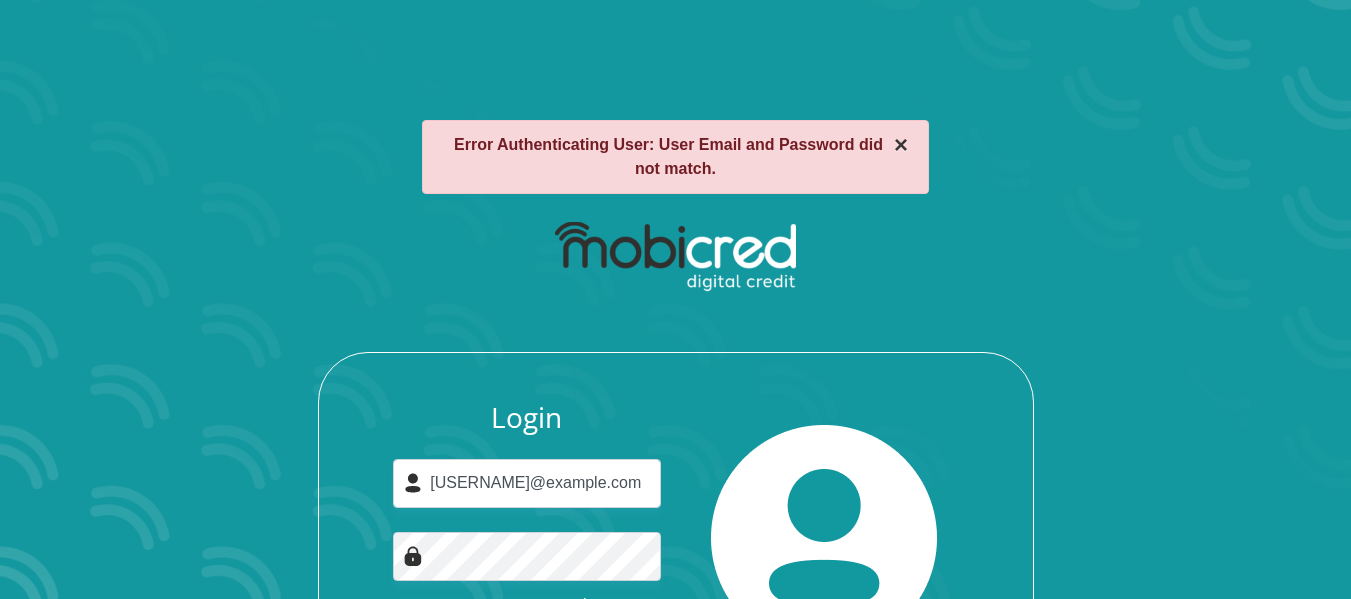 click on "×" at bounding box center [901, 145] 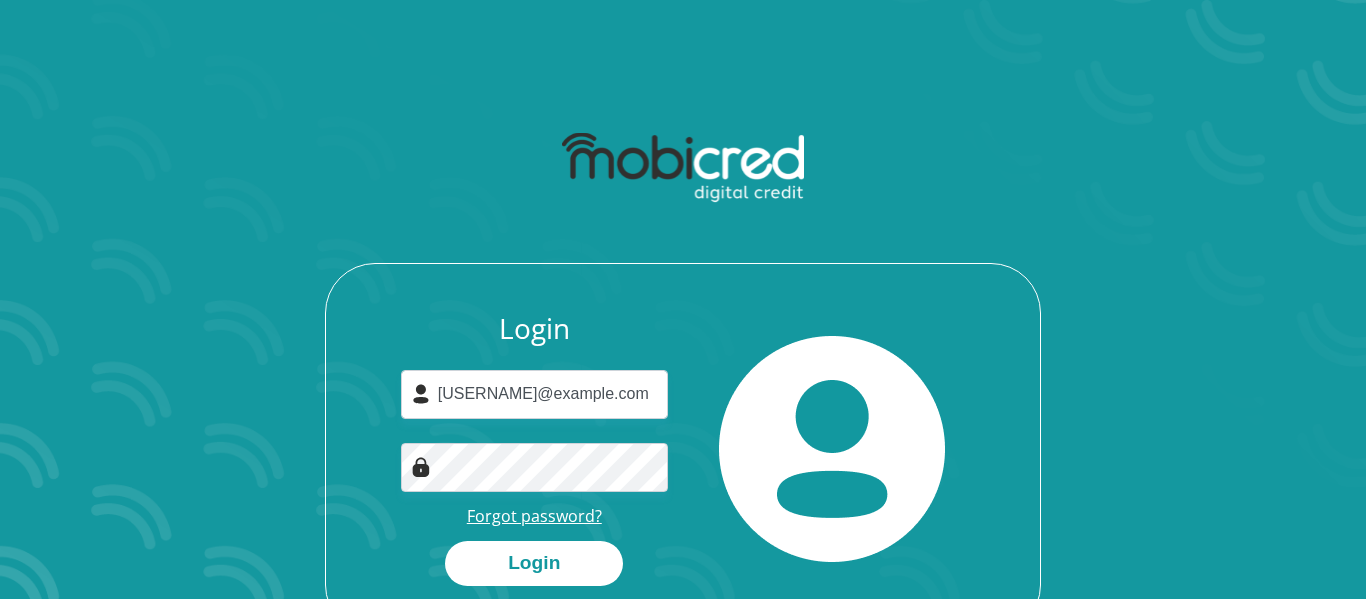 click on "Forgot password?" at bounding box center (534, 516) 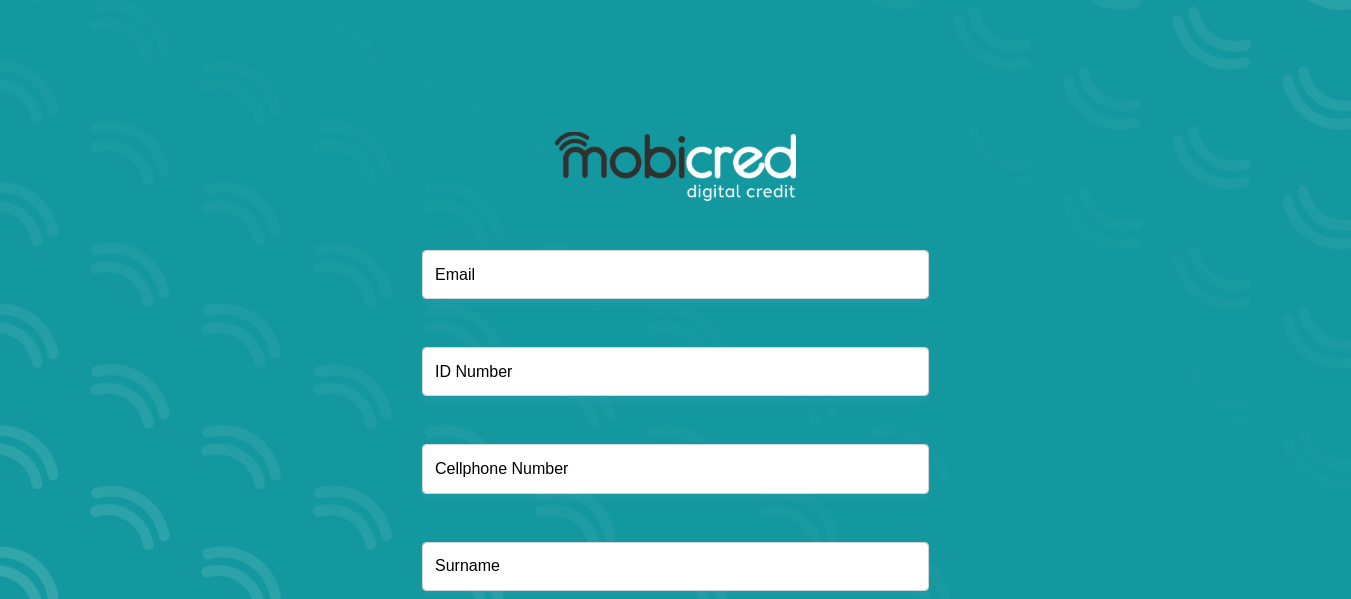 scroll, scrollTop: 0, scrollLeft: 0, axis: both 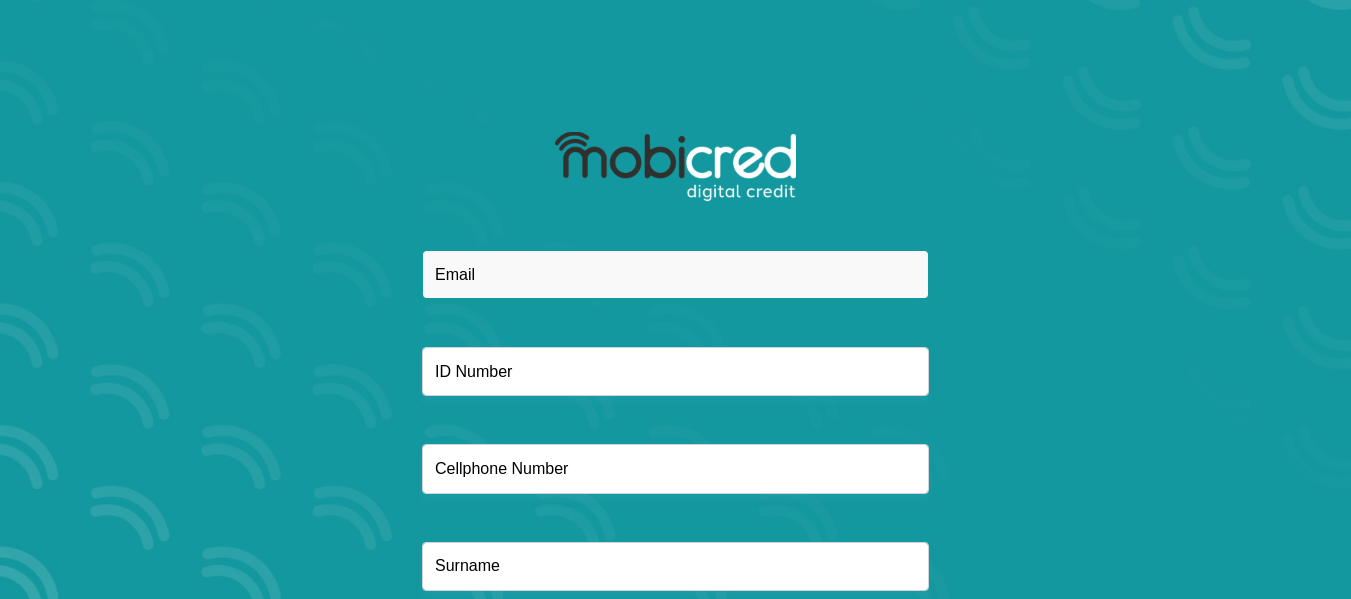 click at bounding box center [675, 274] 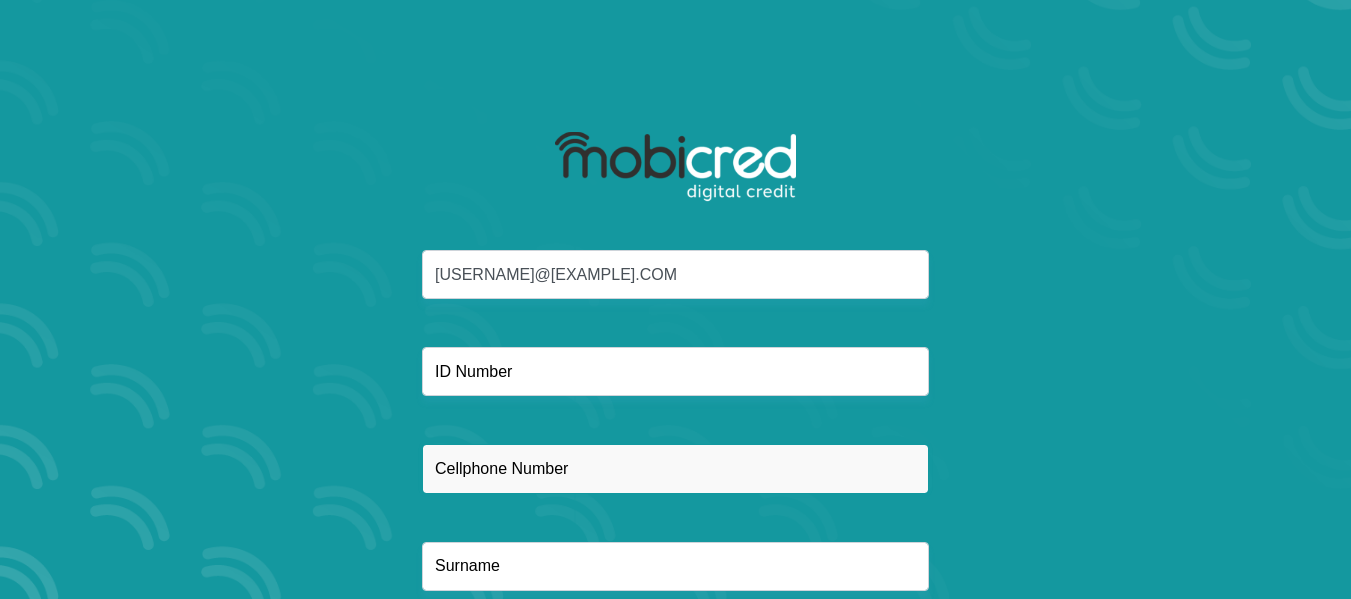 type on "[PHONE]" 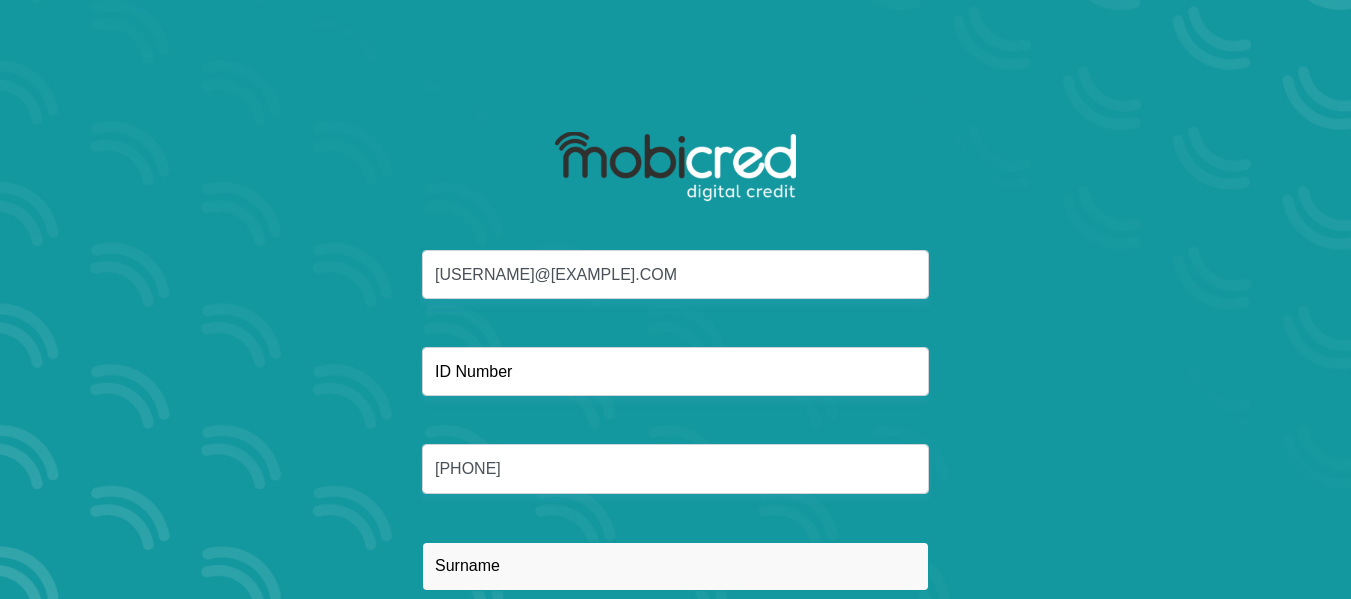 type on "[LAST]" 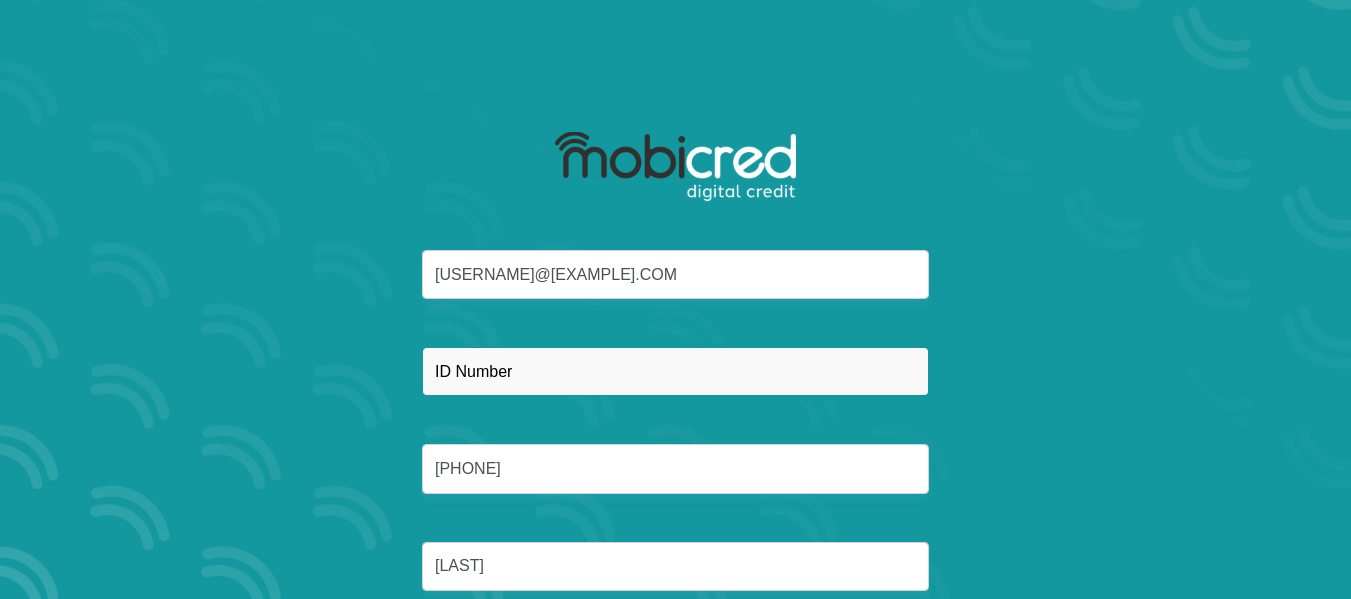 click at bounding box center [675, 371] 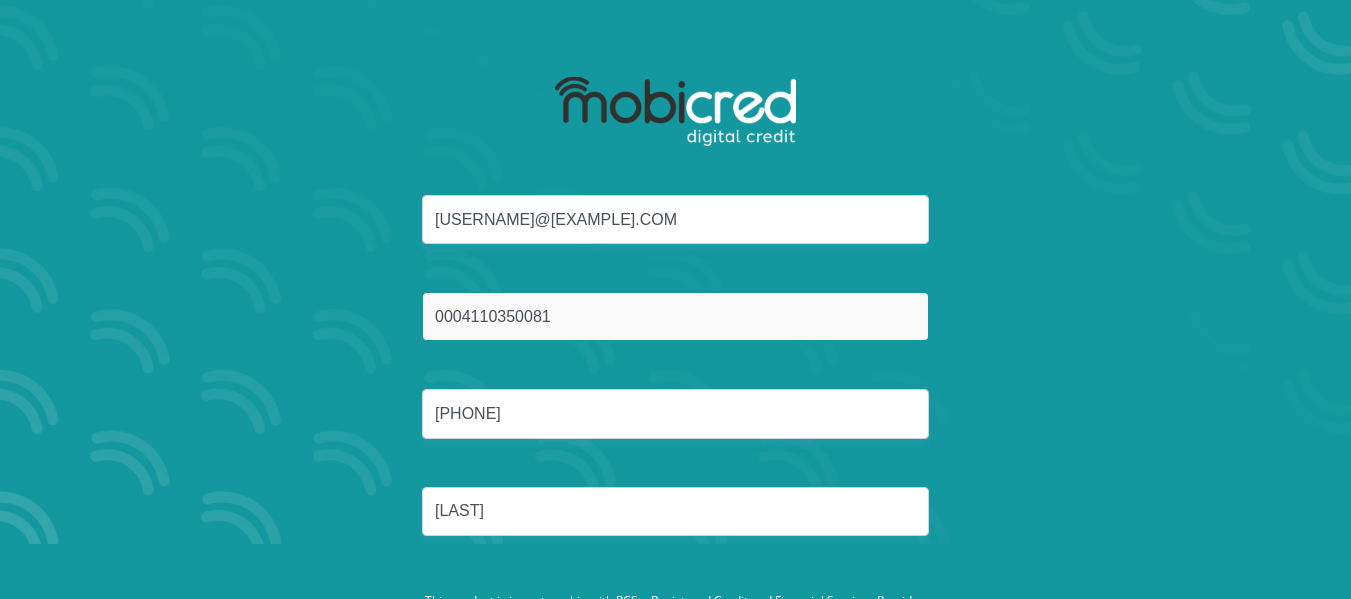 scroll, scrollTop: 133, scrollLeft: 0, axis: vertical 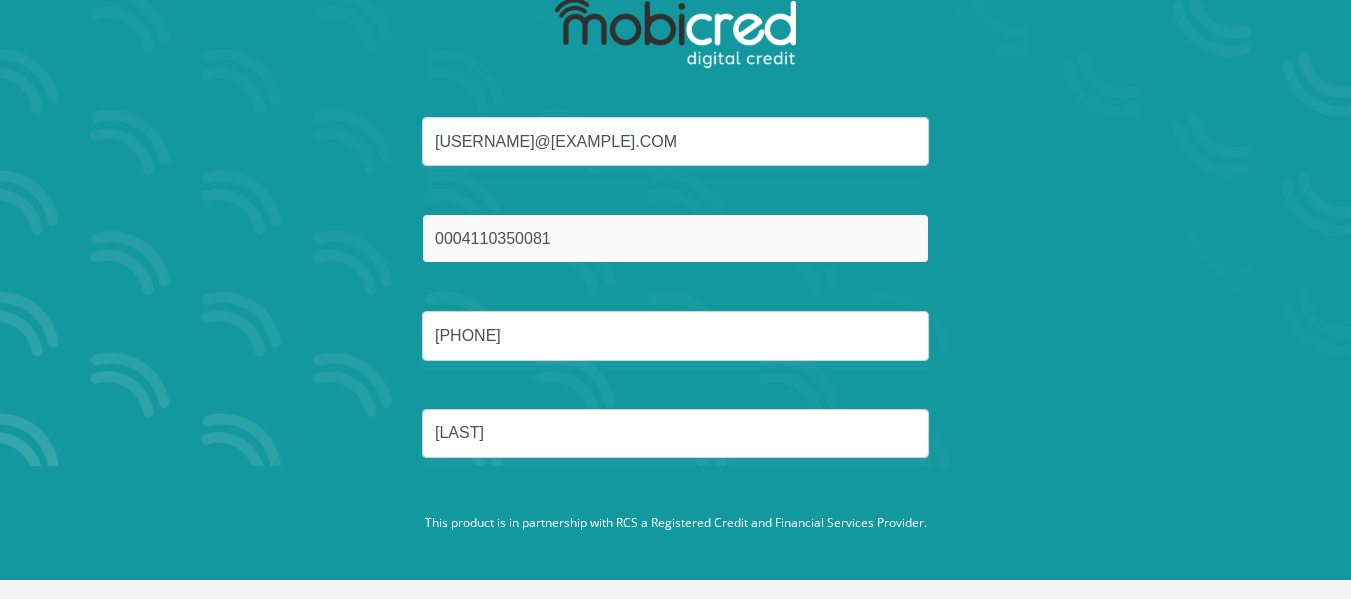 type on "0004110350081" 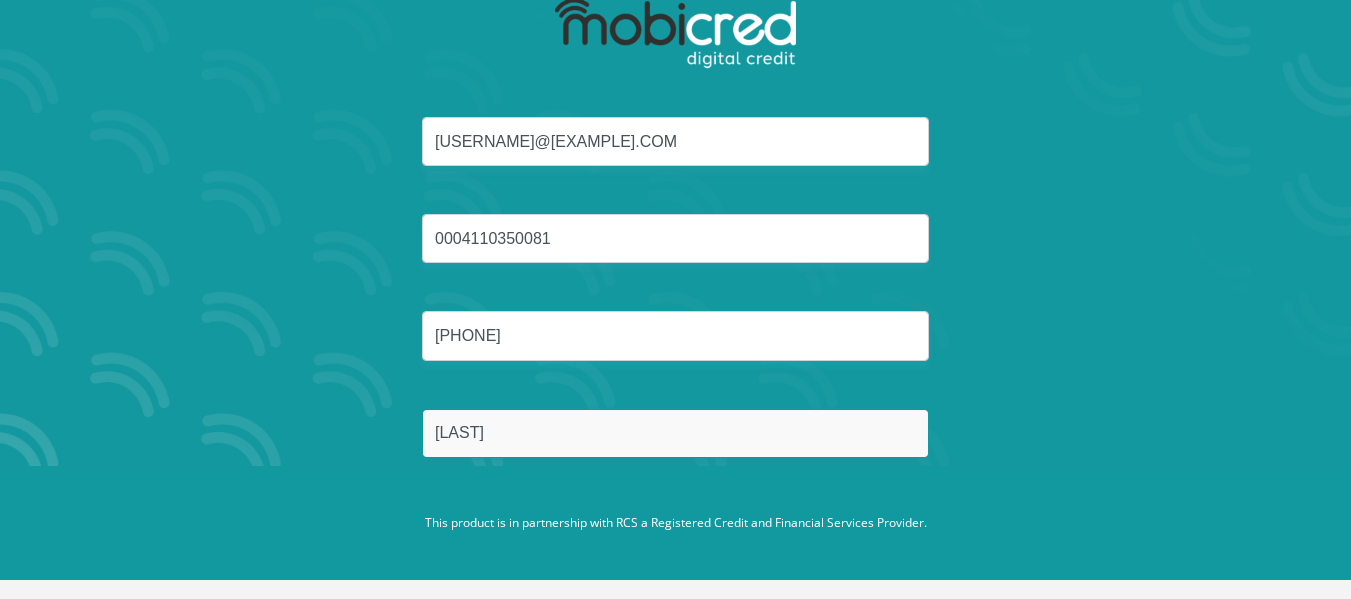 click on "Takalani" at bounding box center [675, 433] 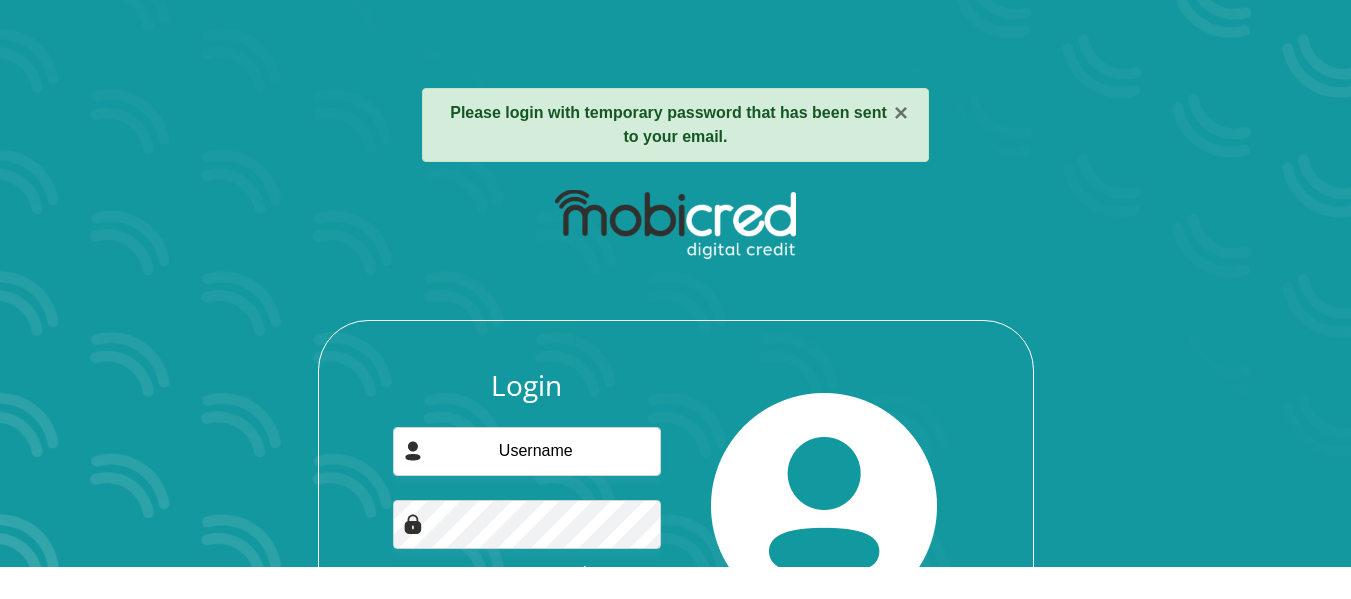 scroll, scrollTop: 100, scrollLeft: 0, axis: vertical 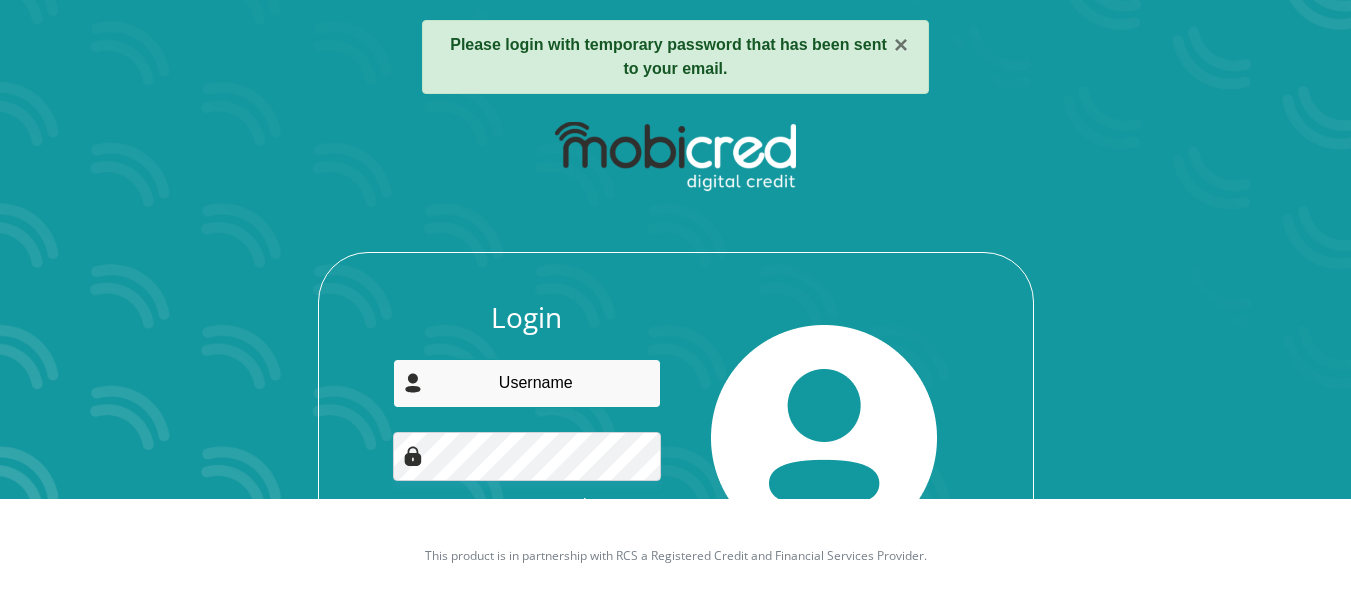 click at bounding box center (527, 383) 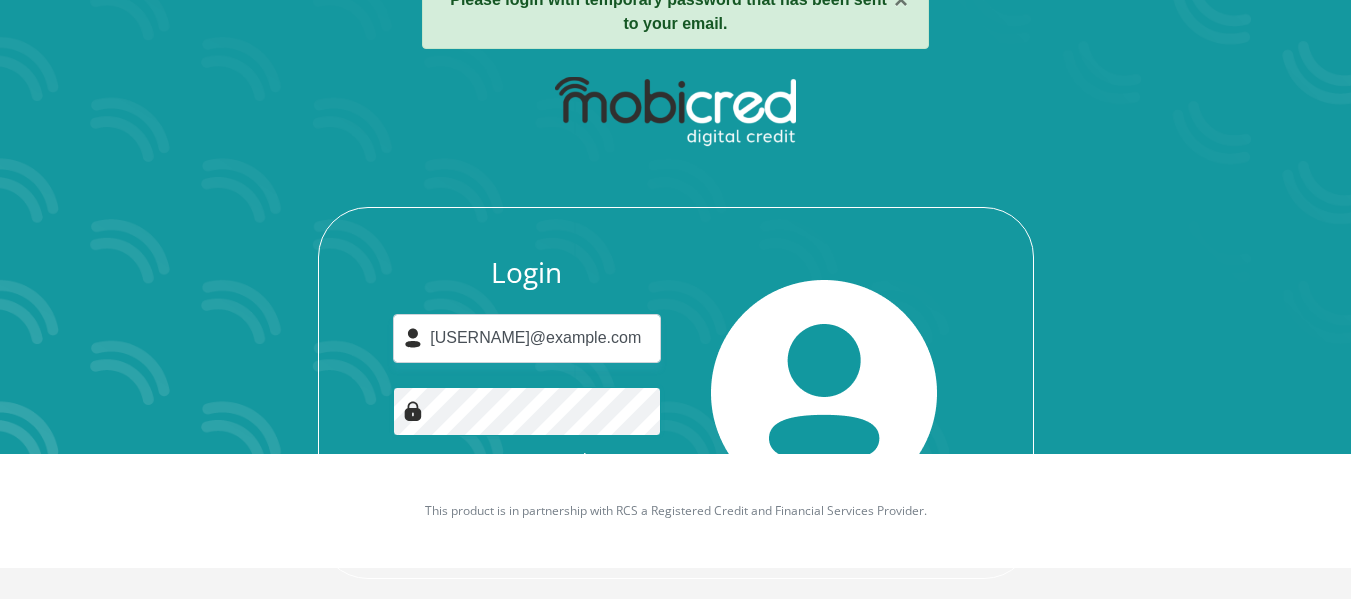 scroll, scrollTop: 172, scrollLeft: 0, axis: vertical 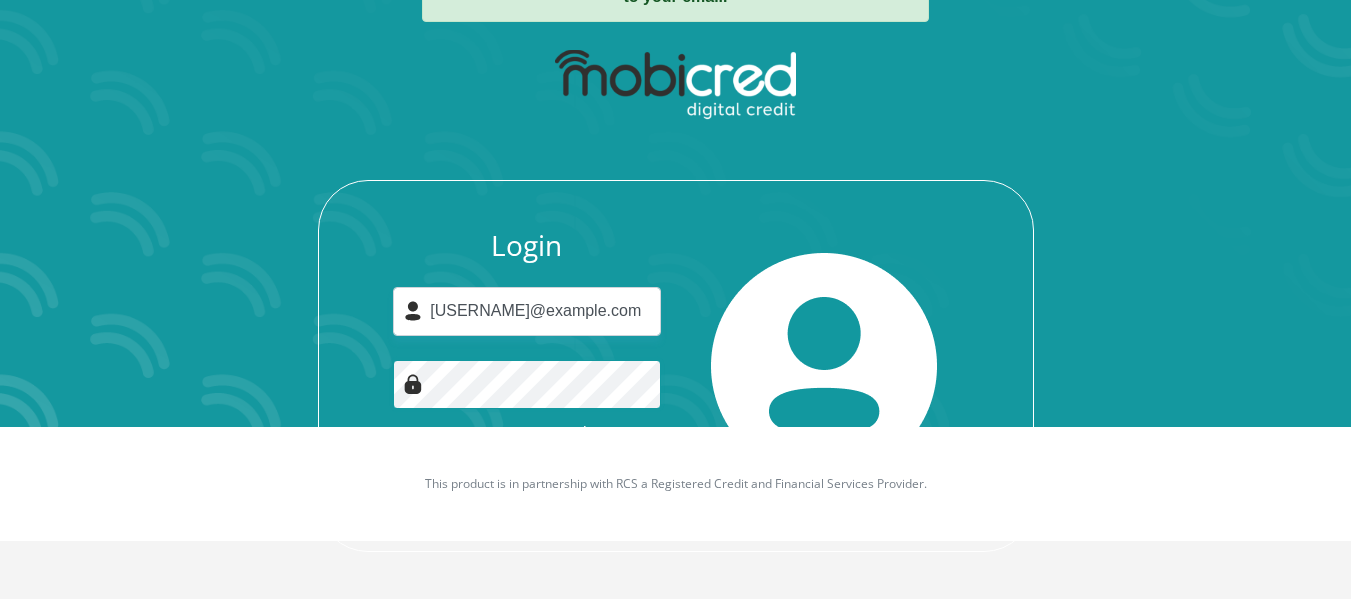 click on "Login" at bounding box center [527, 480] 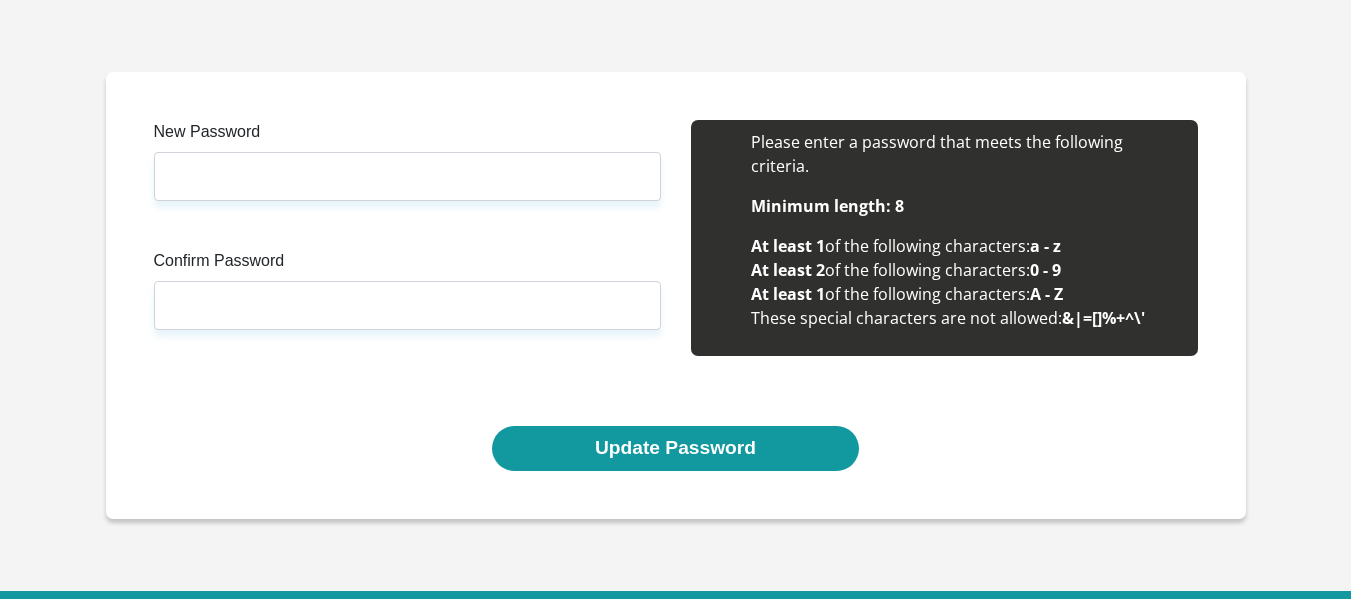 scroll, scrollTop: 0, scrollLeft: 0, axis: both 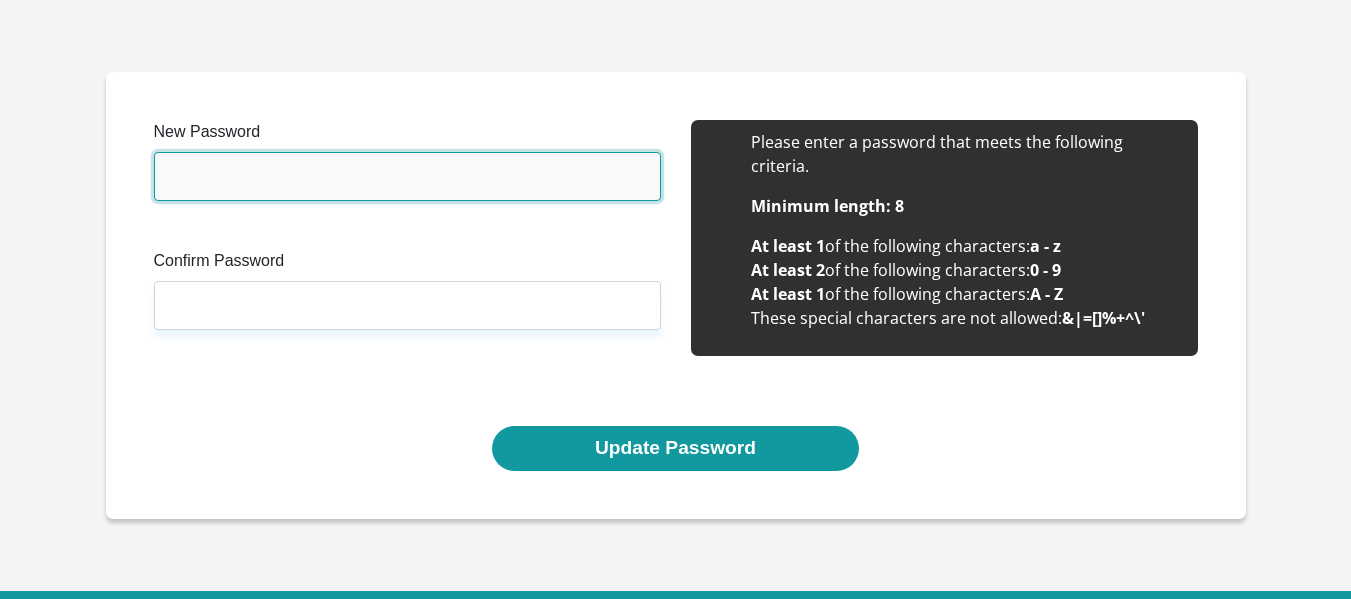 click on "New Password" at bounding box center (407, 176) 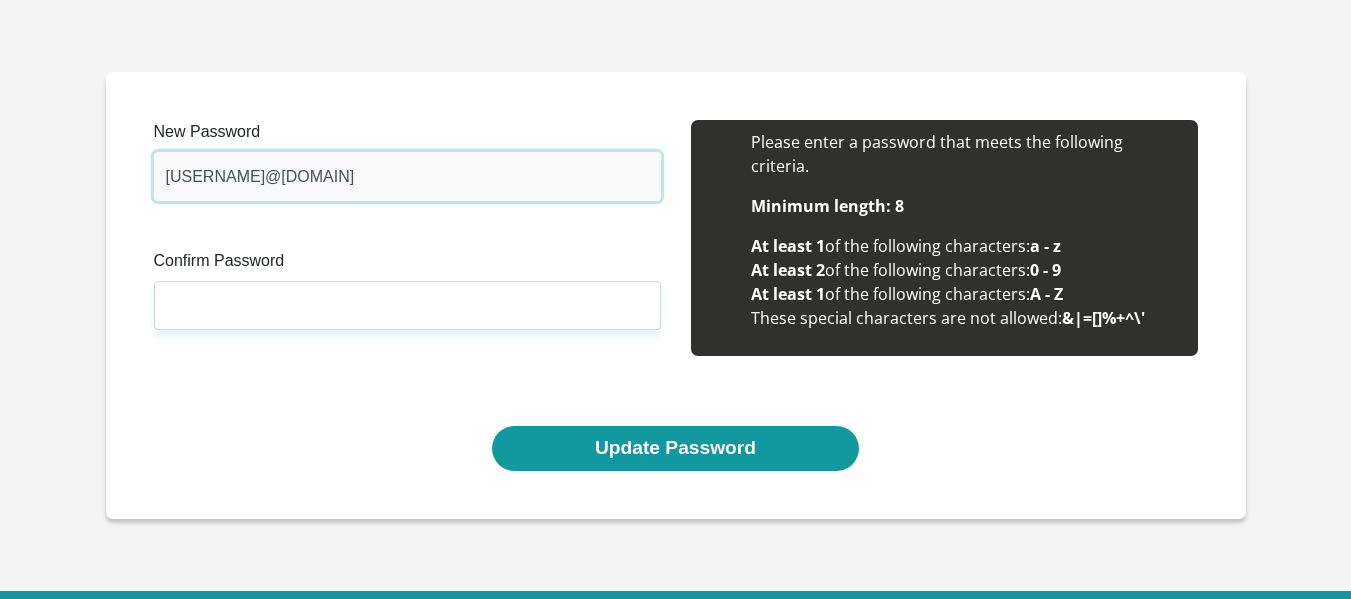type on "776644@Ida" 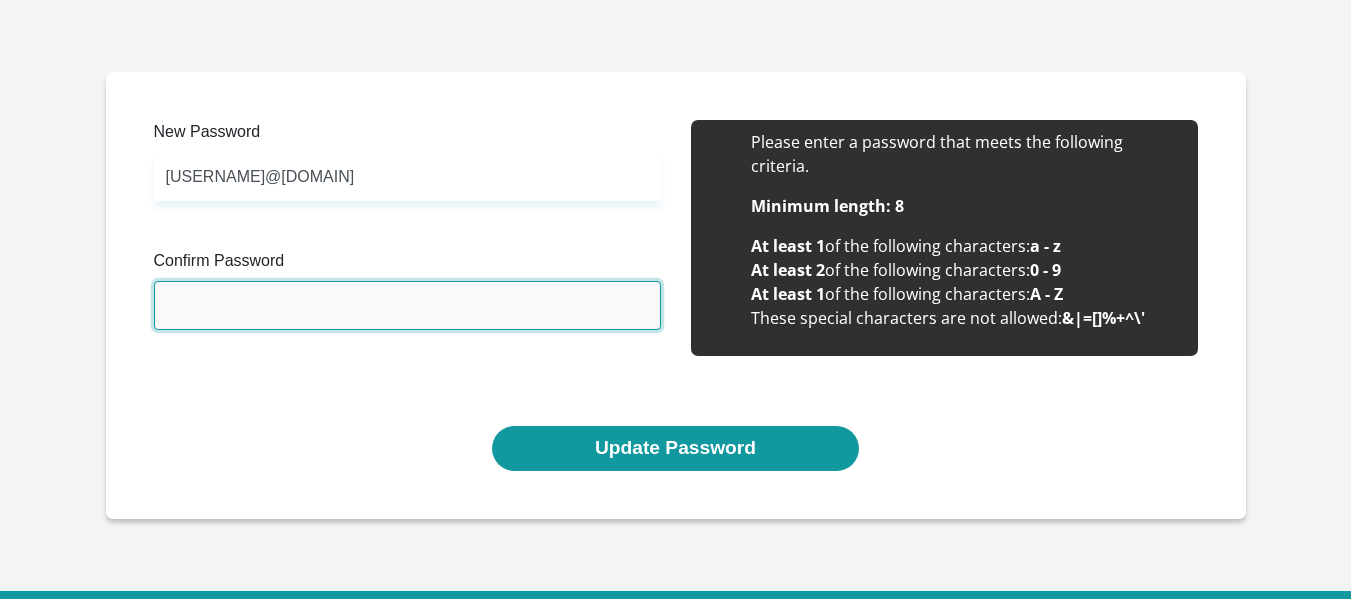 click on "Confirm Password" at bounding box center [407, 305] 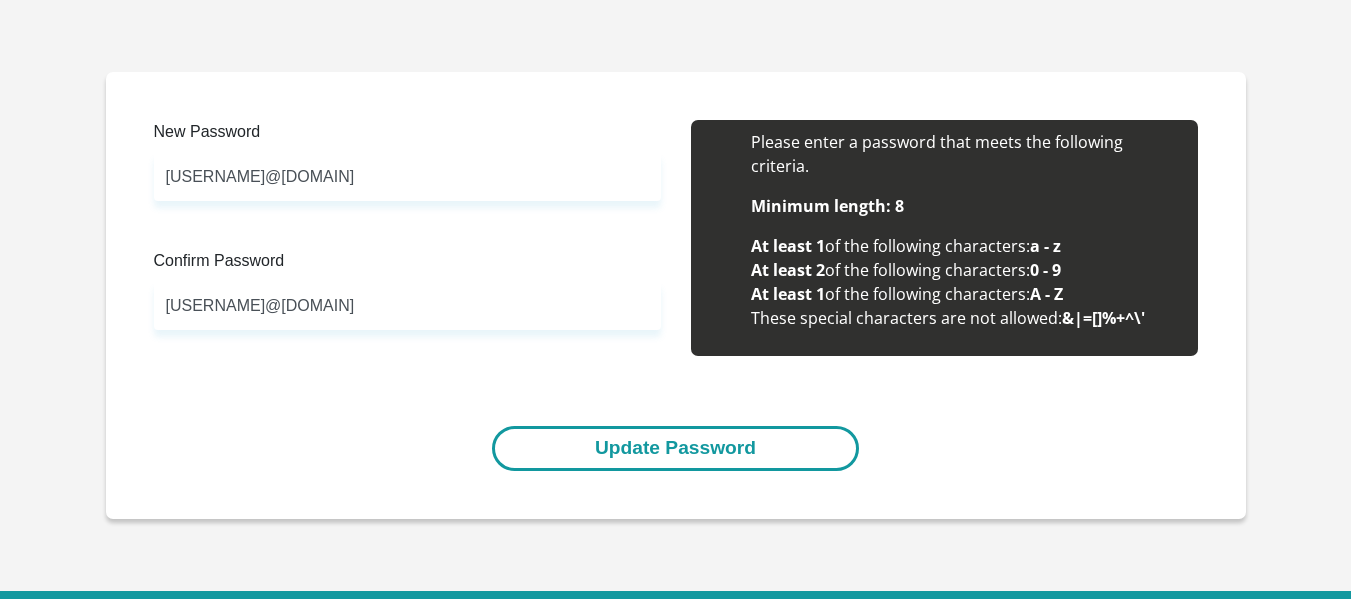 click on "Update Password" at bounding box center [675, 448] 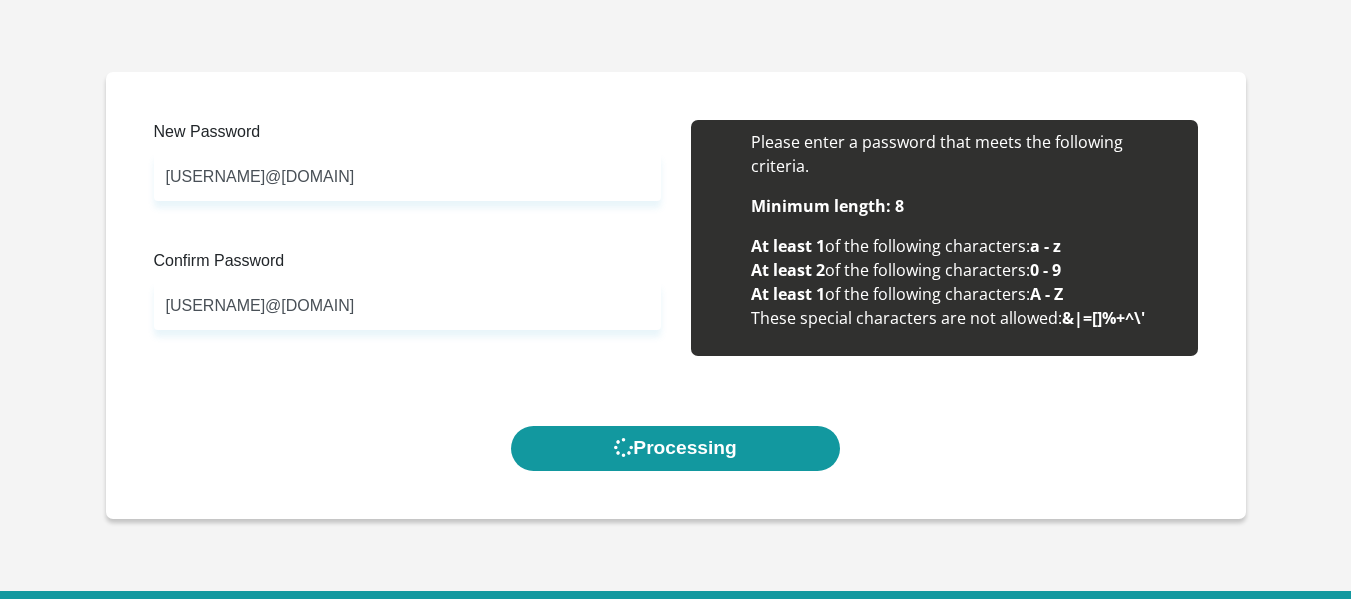 scroll, scrollTop: 0, scrollLeft: 0, axis: both 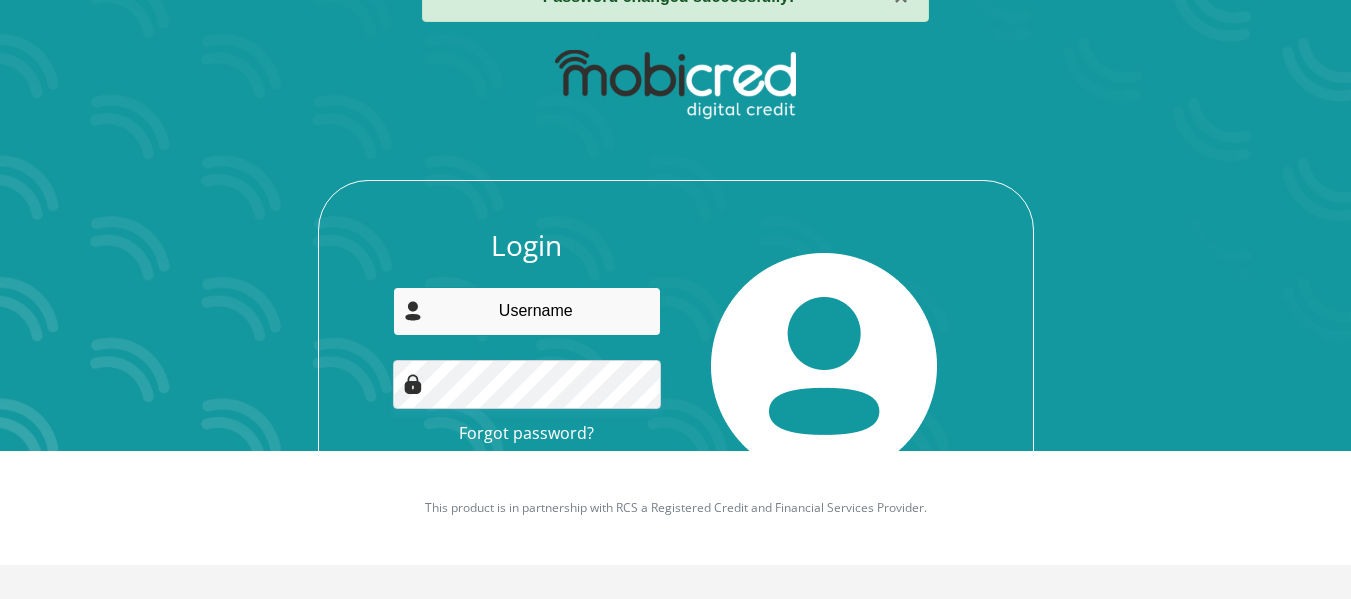 click at bounding box center (527, 311) 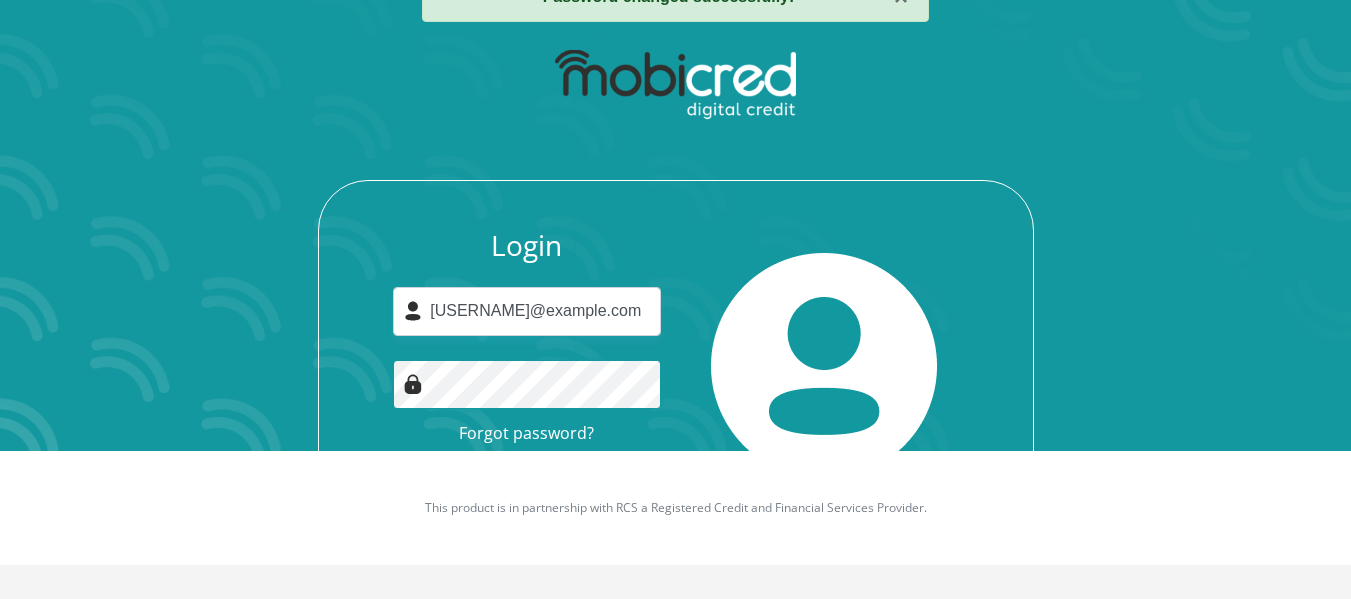 click on "Login" at bounding box center (527, 480) 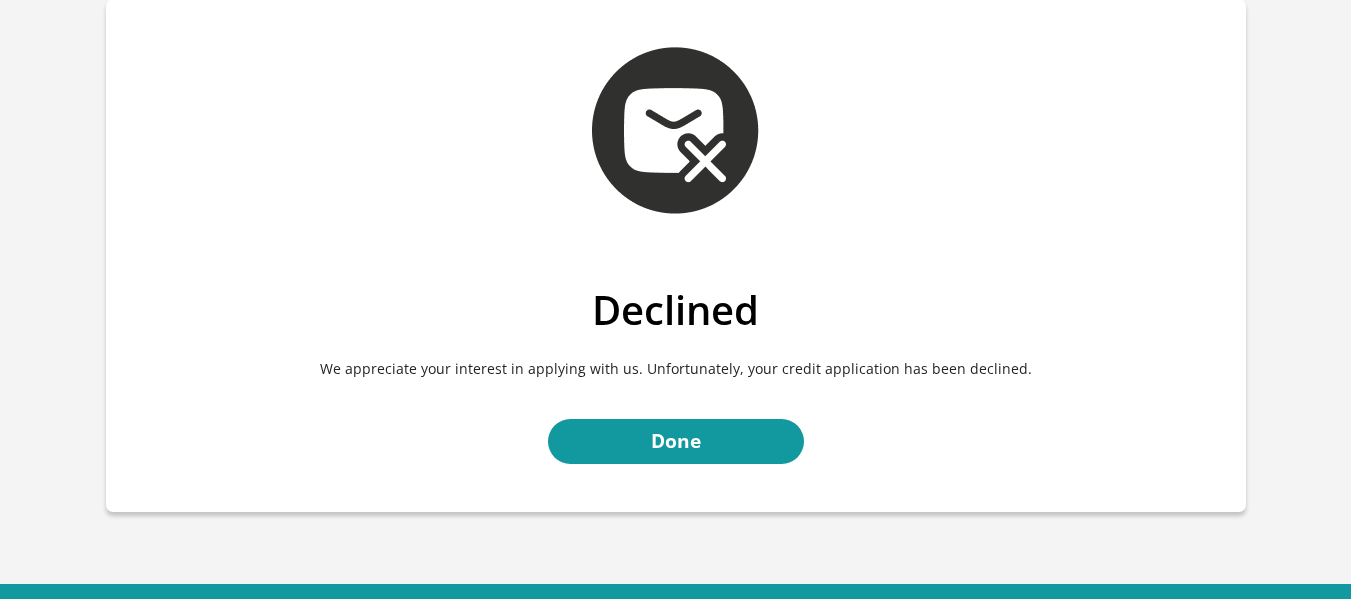 scroll, scrollTop: 172, scrollLeft: 0, axis: vertical 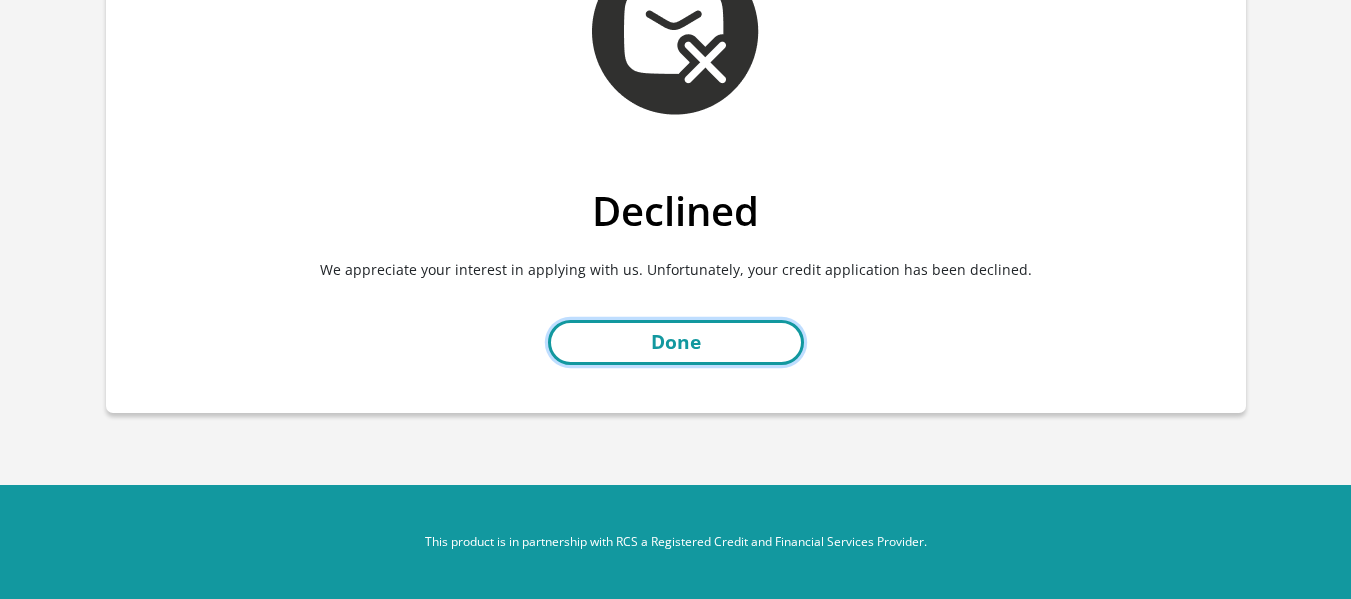 click on "Done" at bounding box center (676, 342) 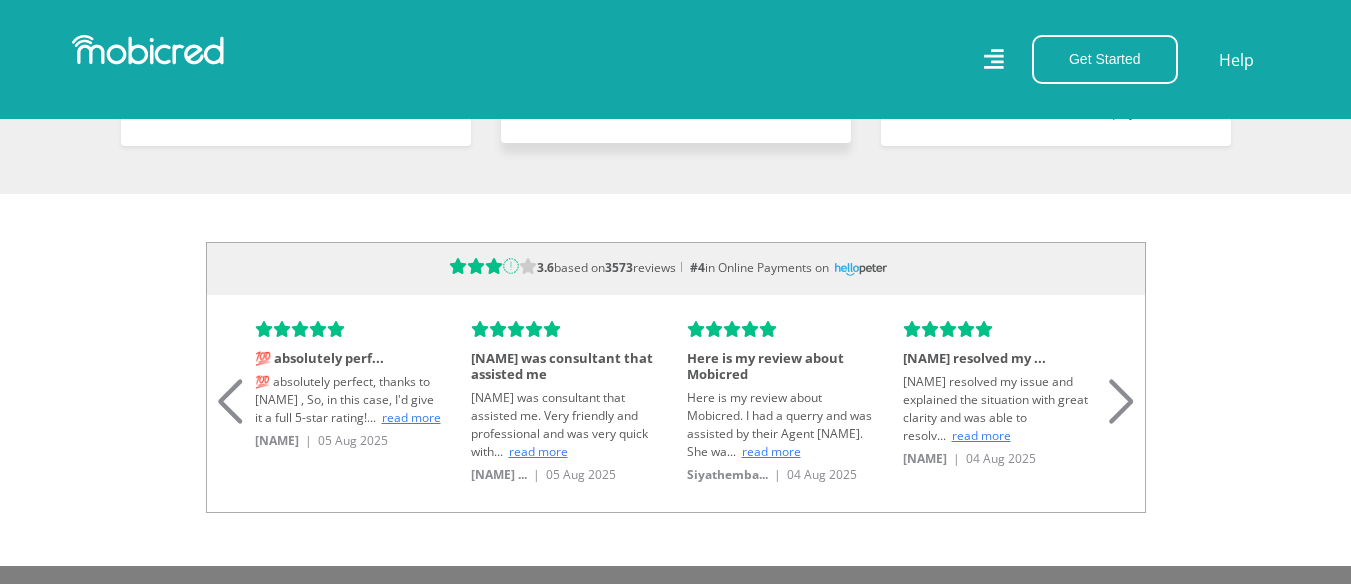 scroll, scrollTop: 1300, scrollLeft: 0, axis: vertical 